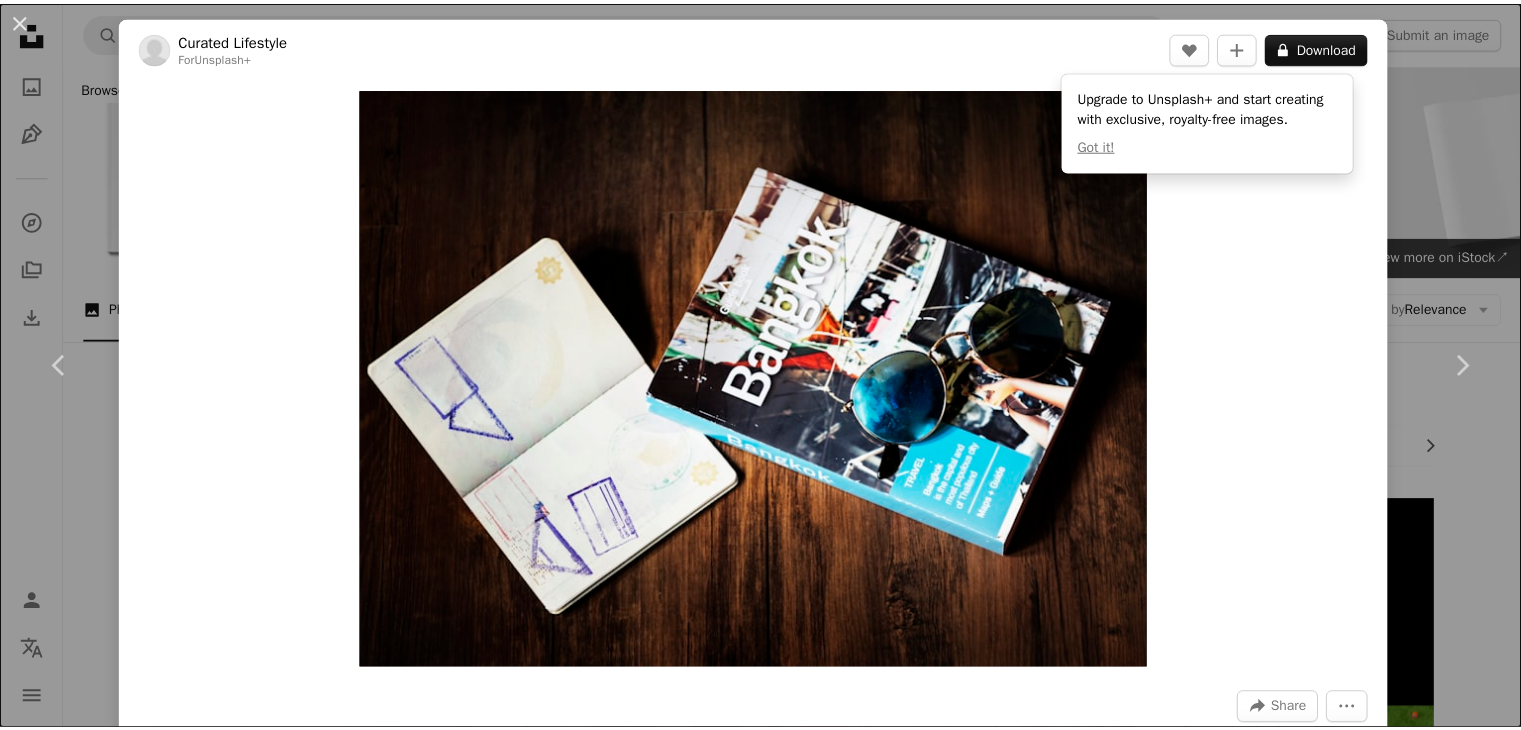 scroll, scrollTop: 2867, scrollLeft: 0, axis: vertical 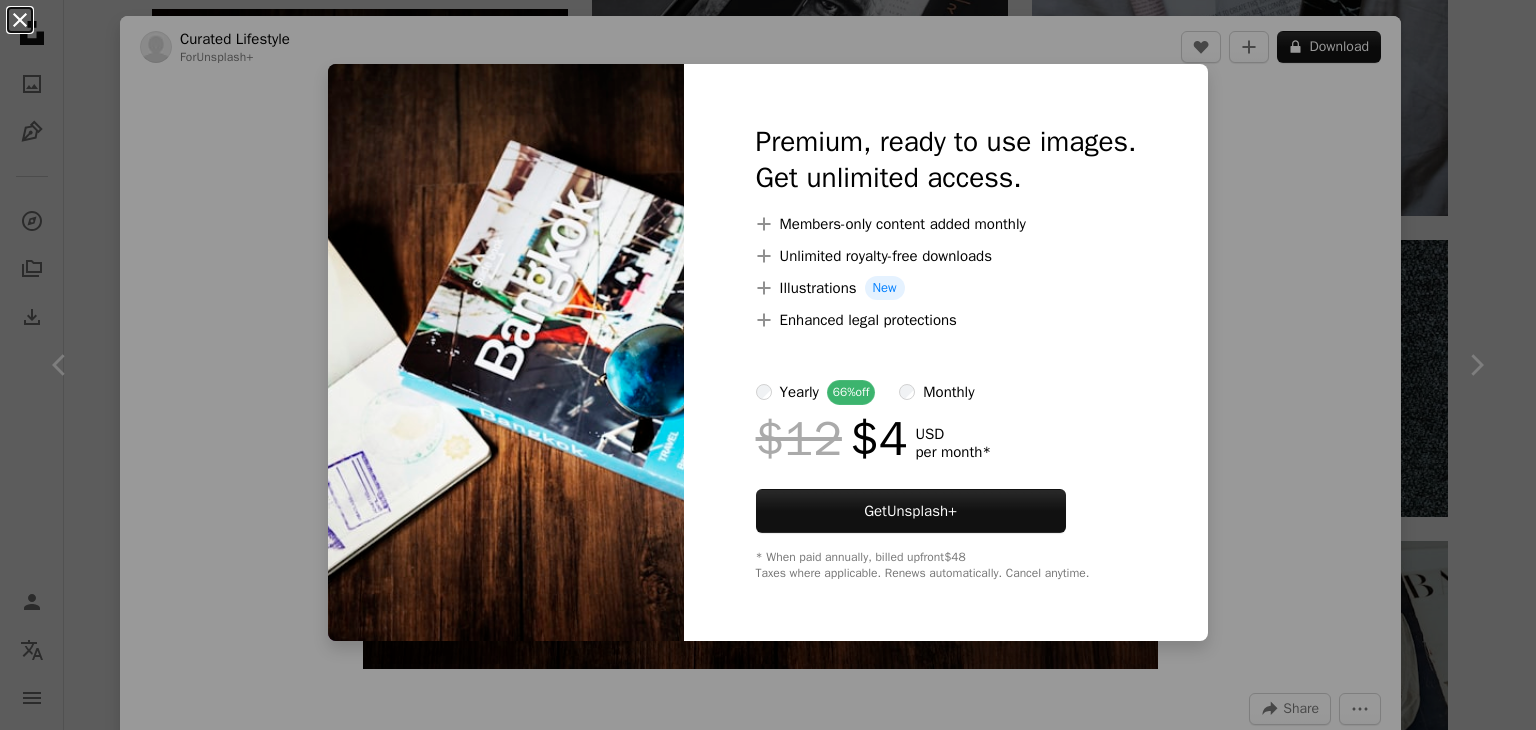 click on "An X shape" at bounding box center (20, 20) 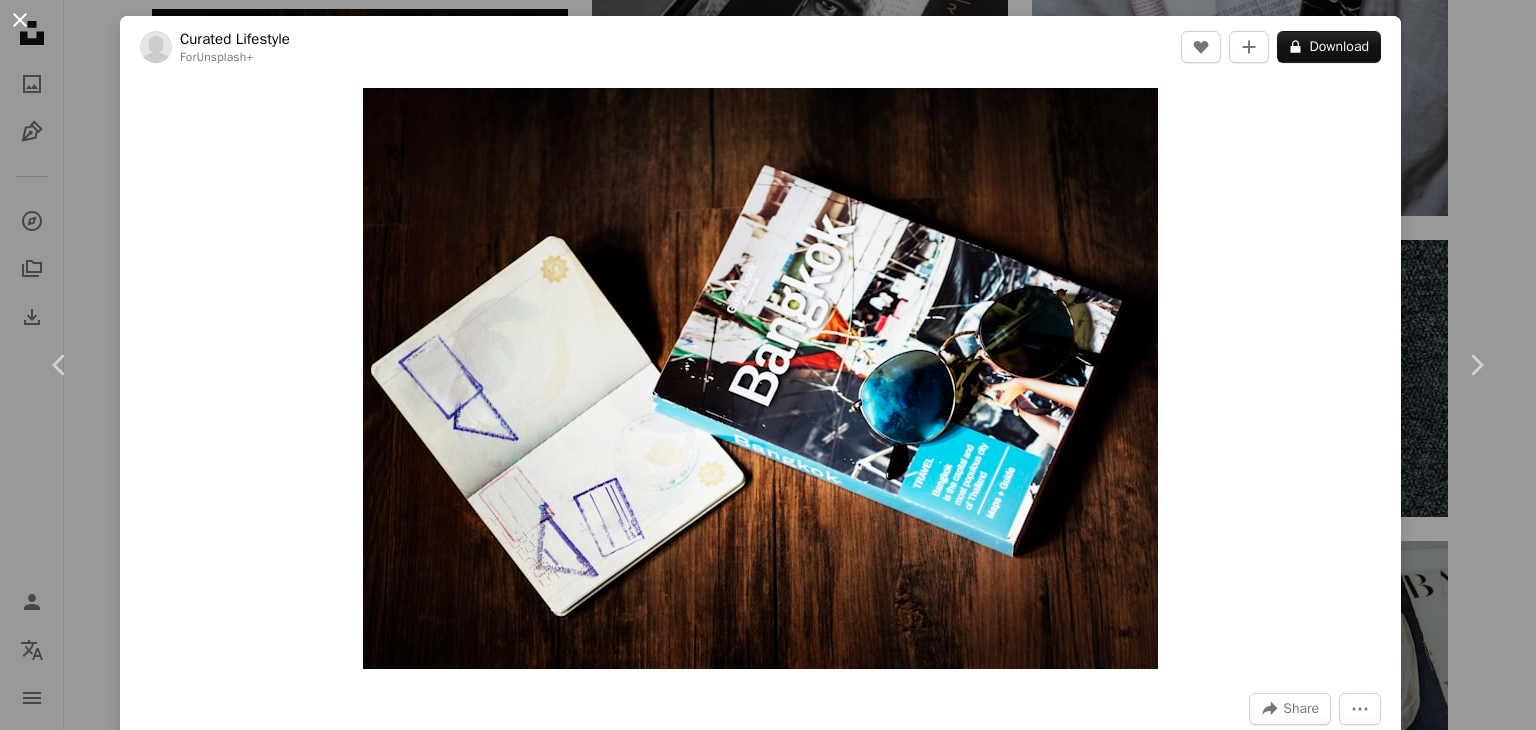 click on "An X shape" at bounding box center (20, 20) 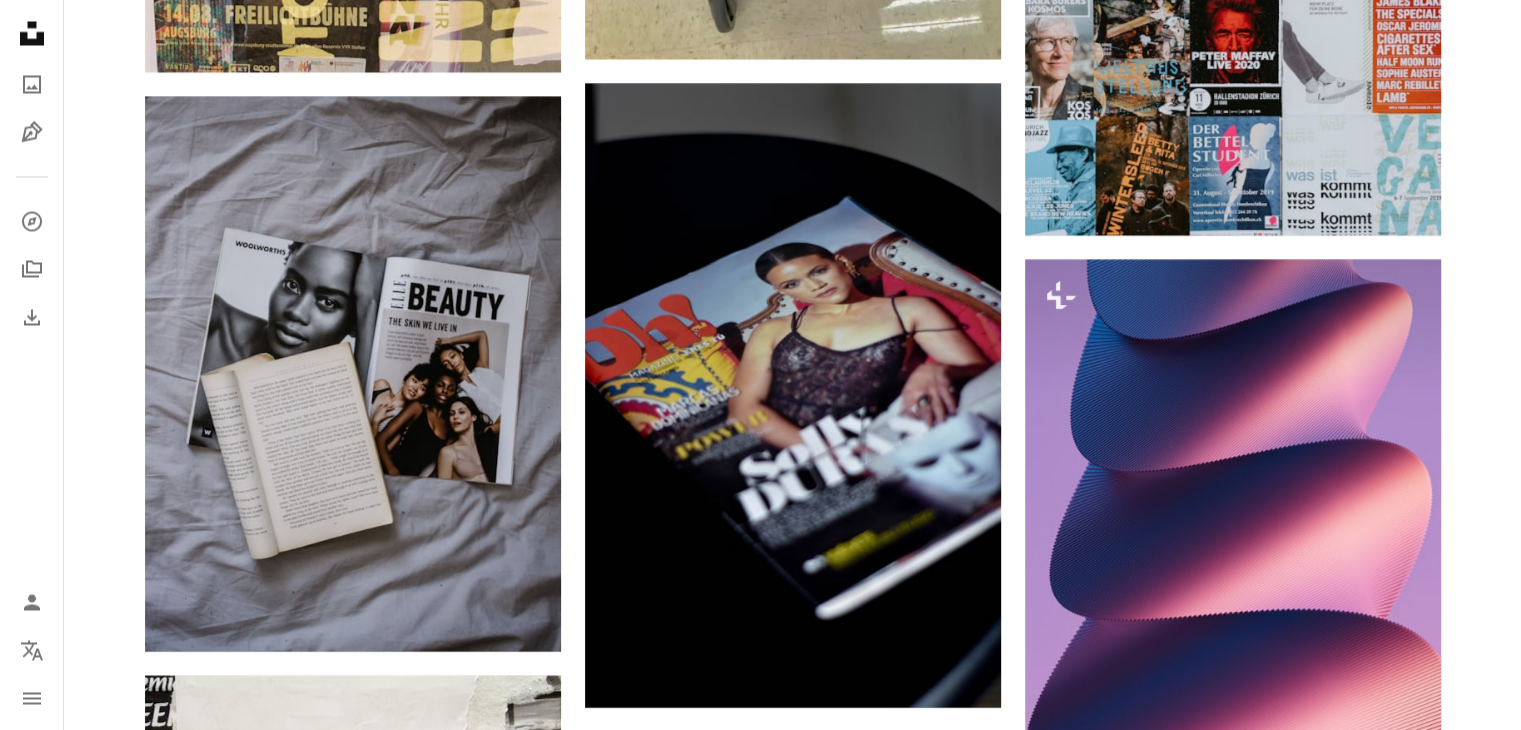 scroll, scrollTop: 3744, scrollLeft: 0, axis: vertical 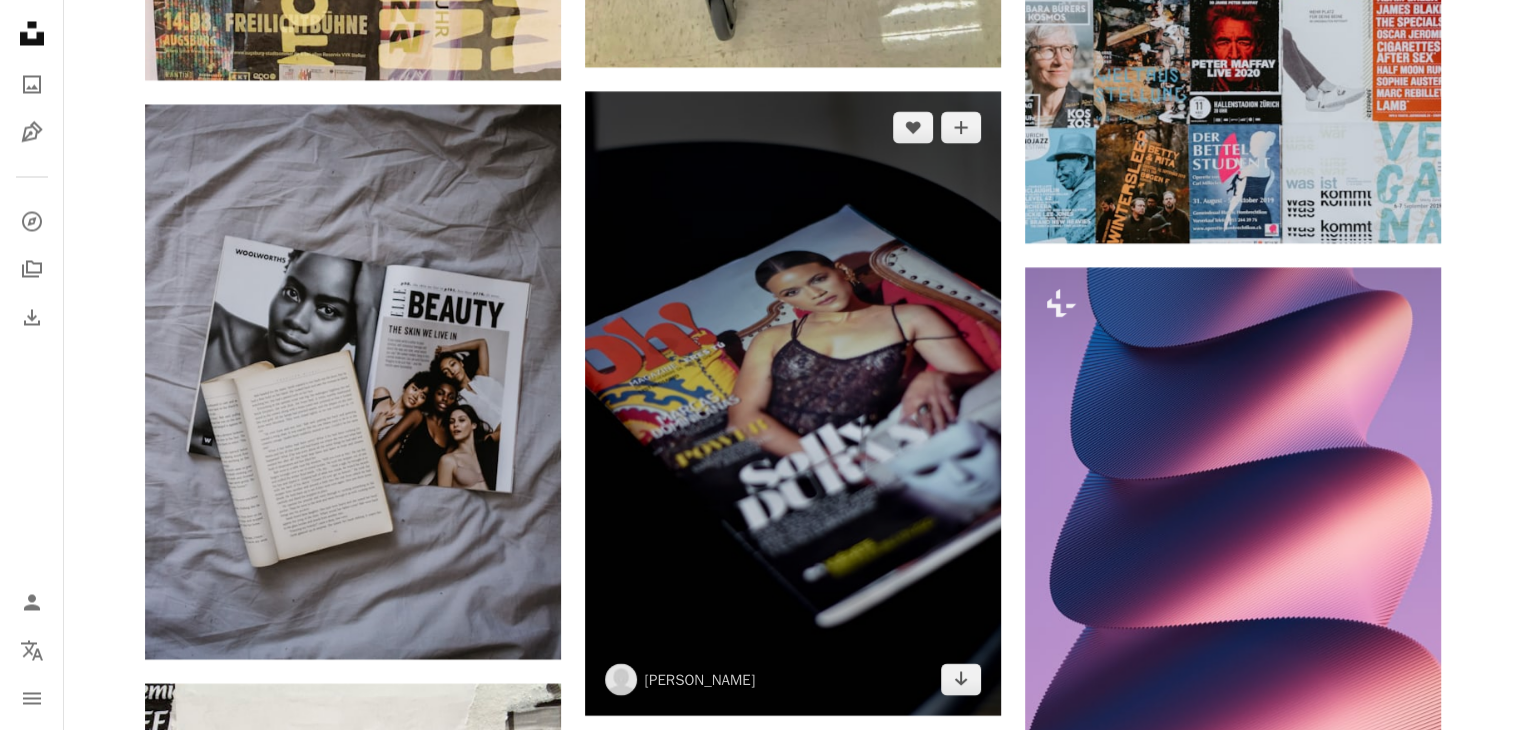 click at bounding box center (793, 403) 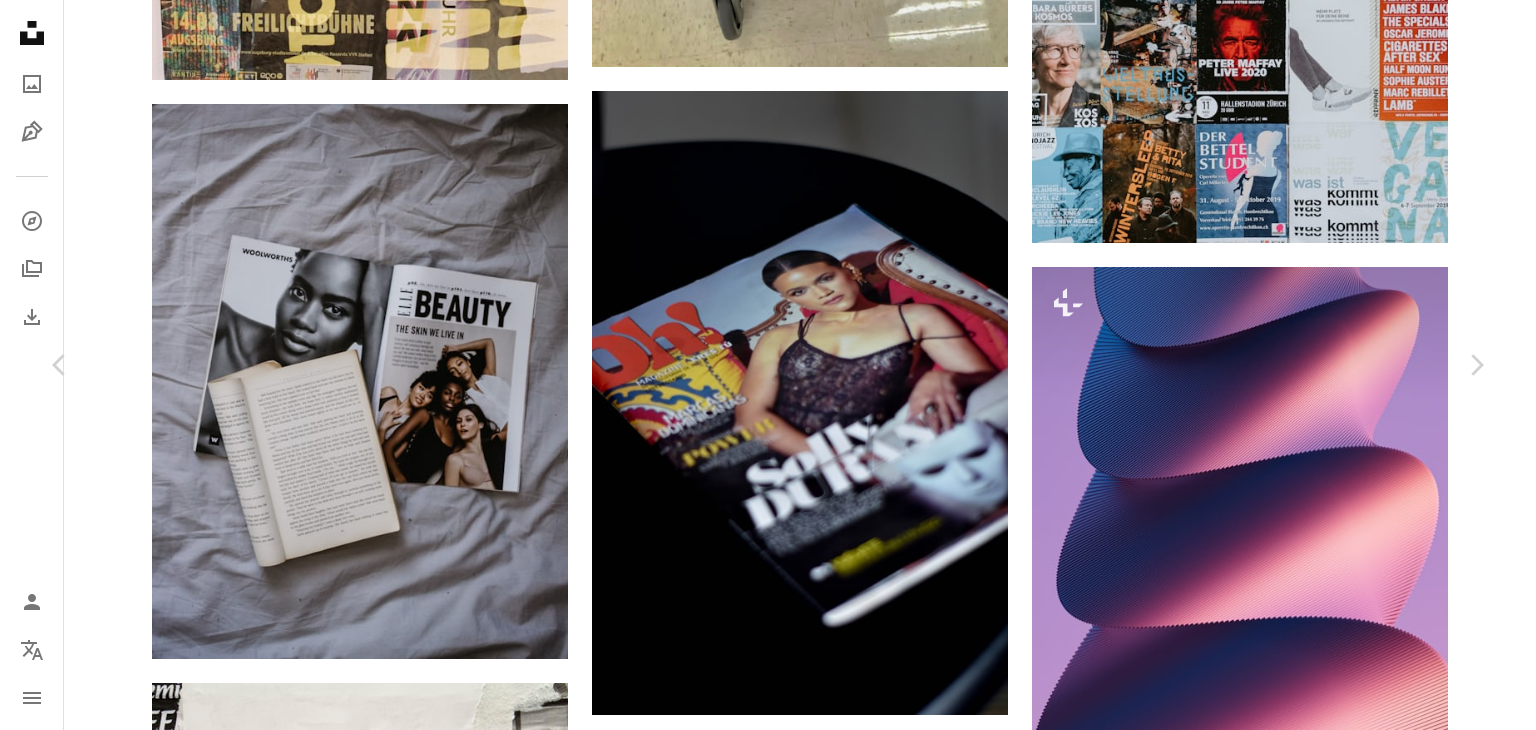 click on "Chevron down" 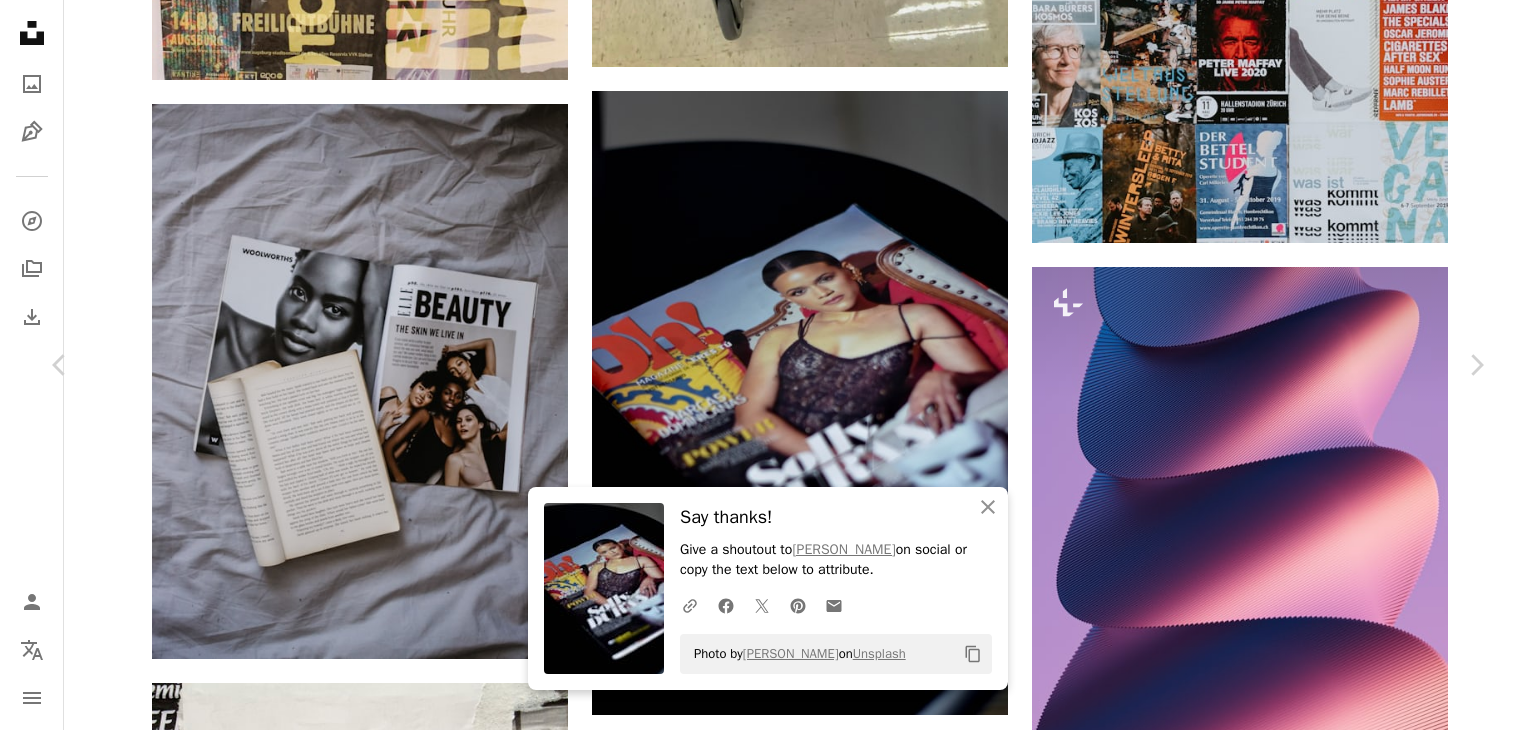 click on "An X shape" at bounding box center (20, 20) 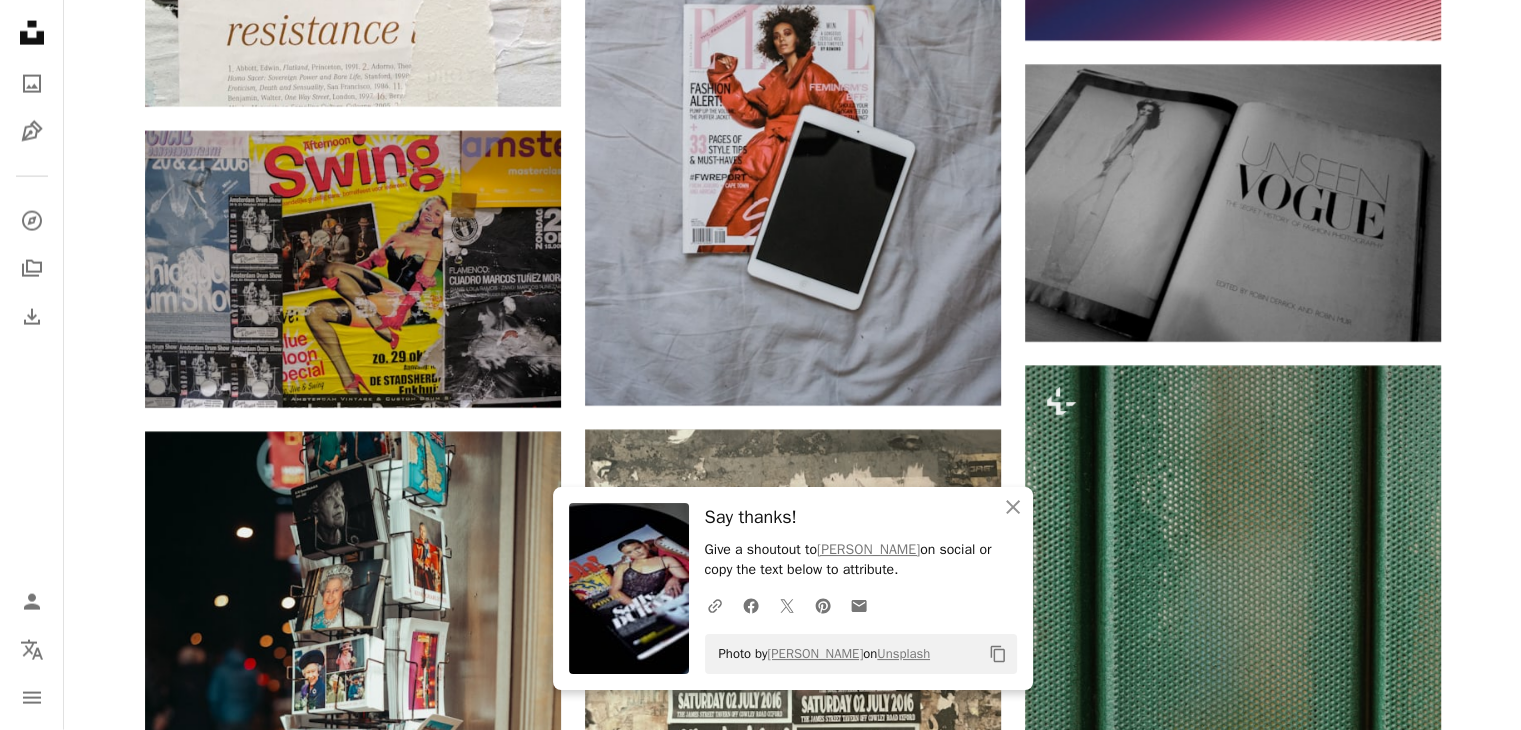 scroll, scrollTop: 4639, scrollLeft: 0, axis: vertical 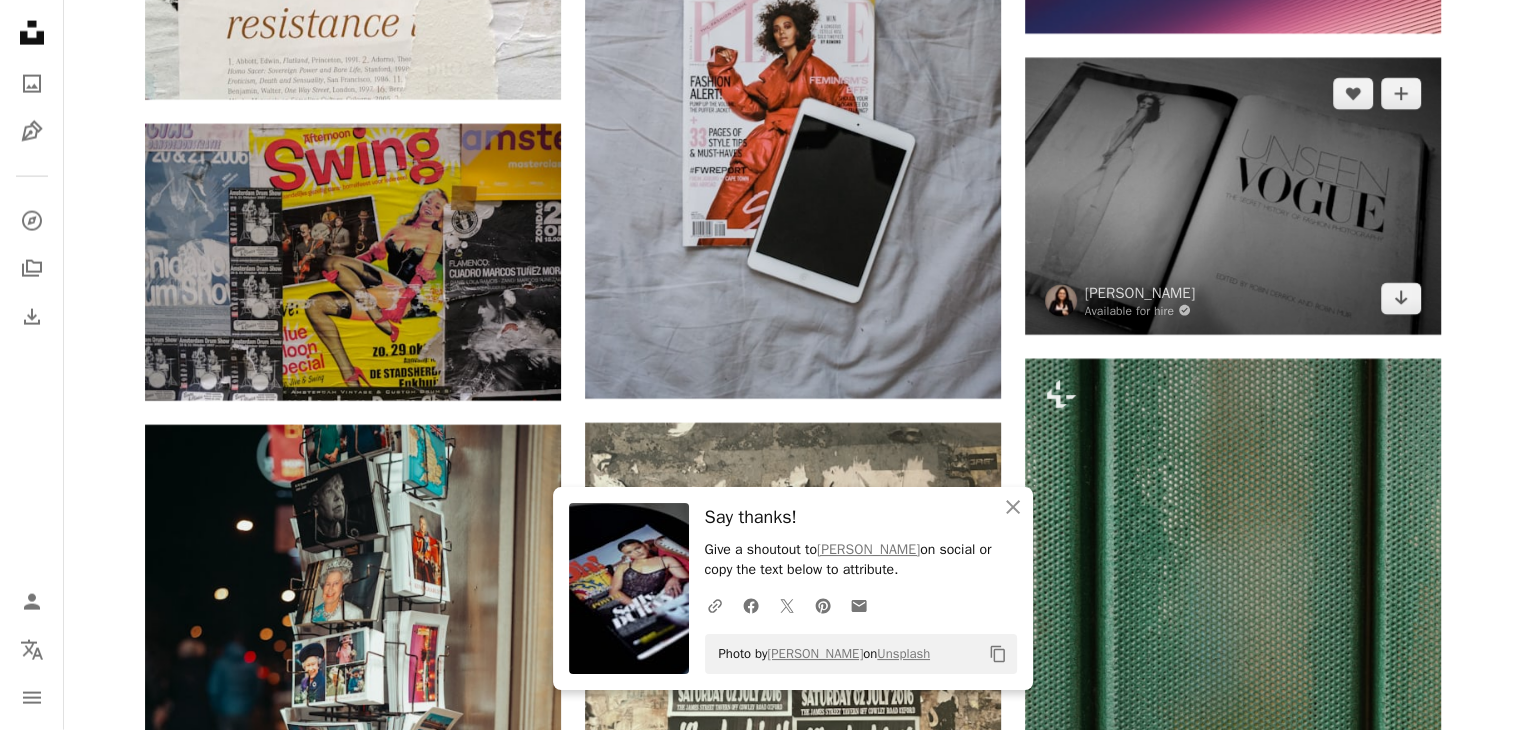 click at bounding box center [1233, 196] 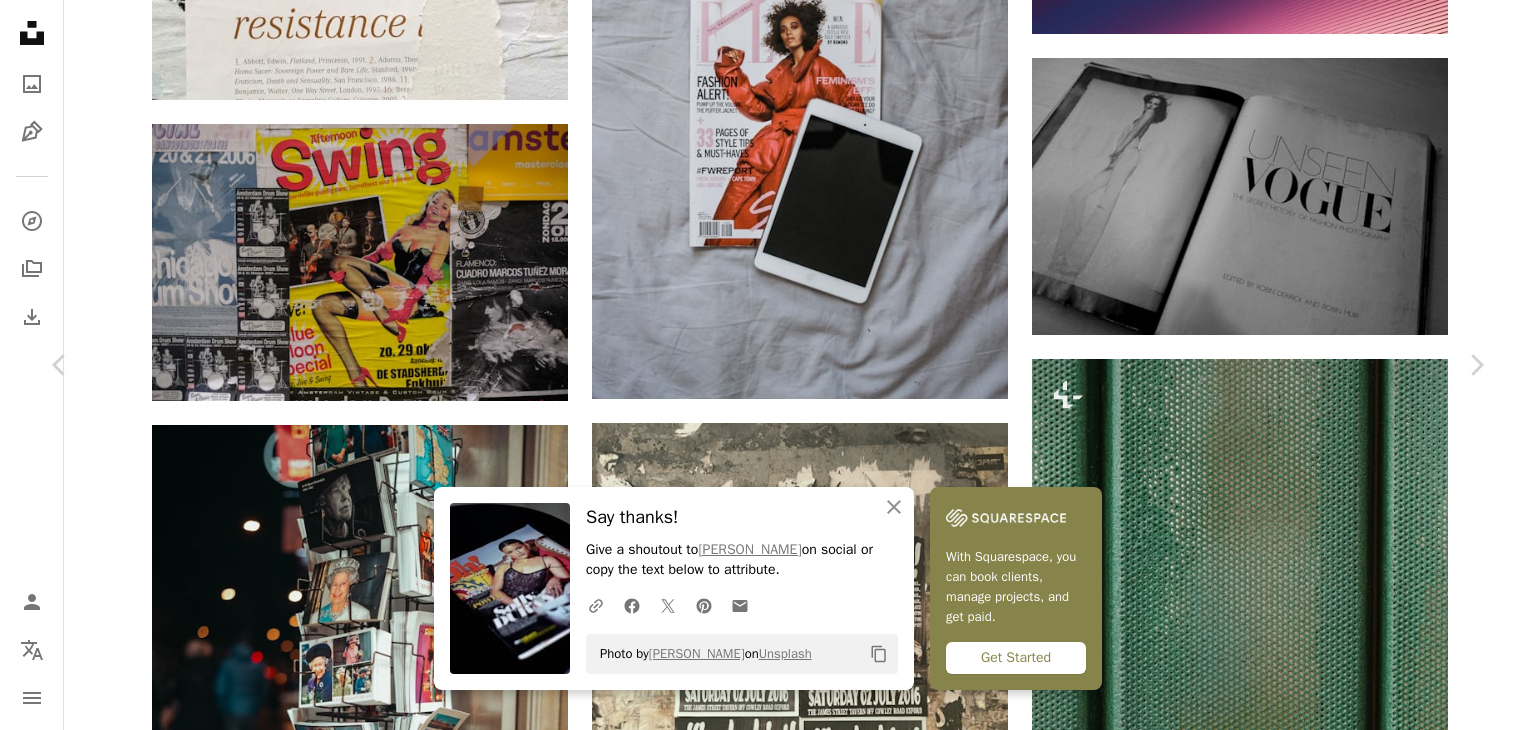 click on "Chevron down" 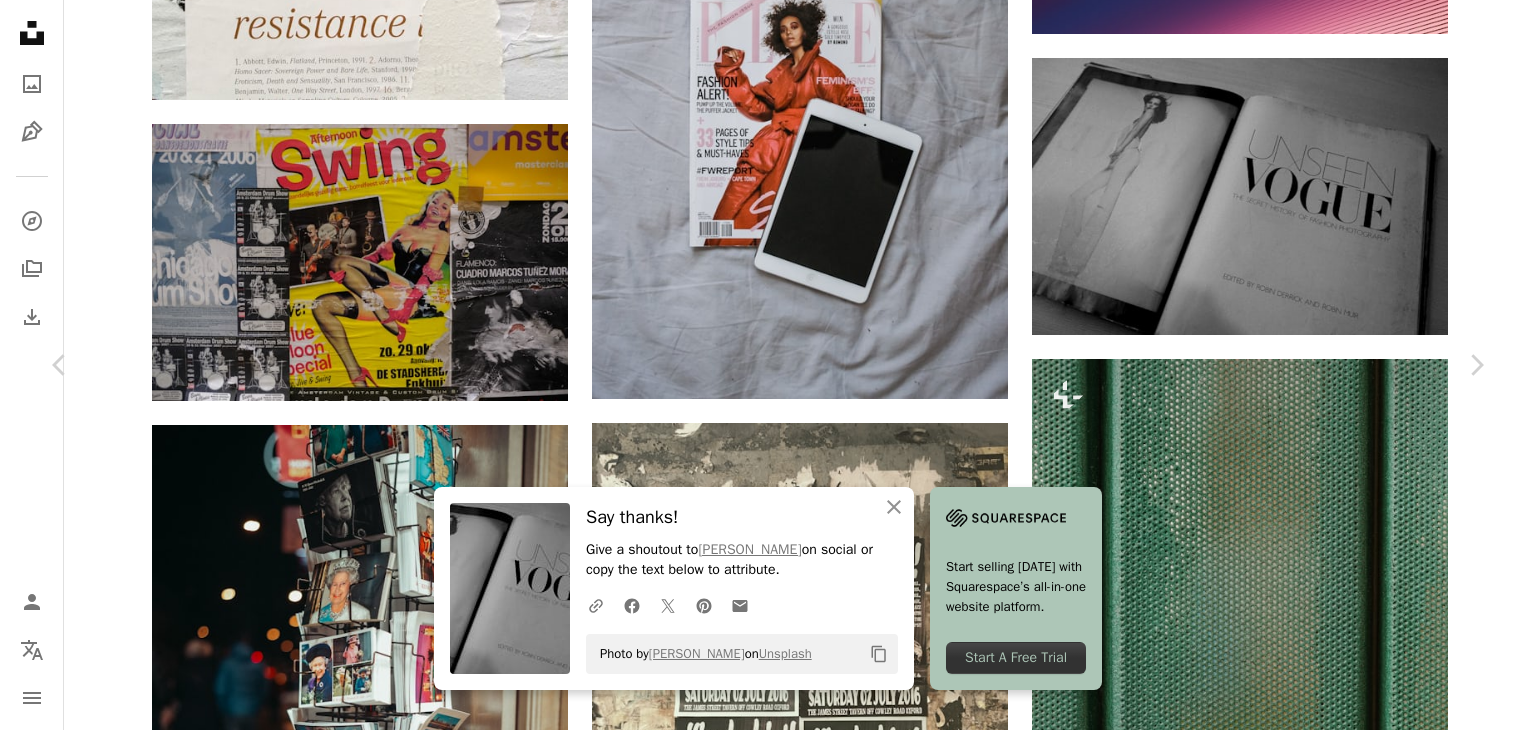 click on "An X shape" at bounding box center (20, 20) 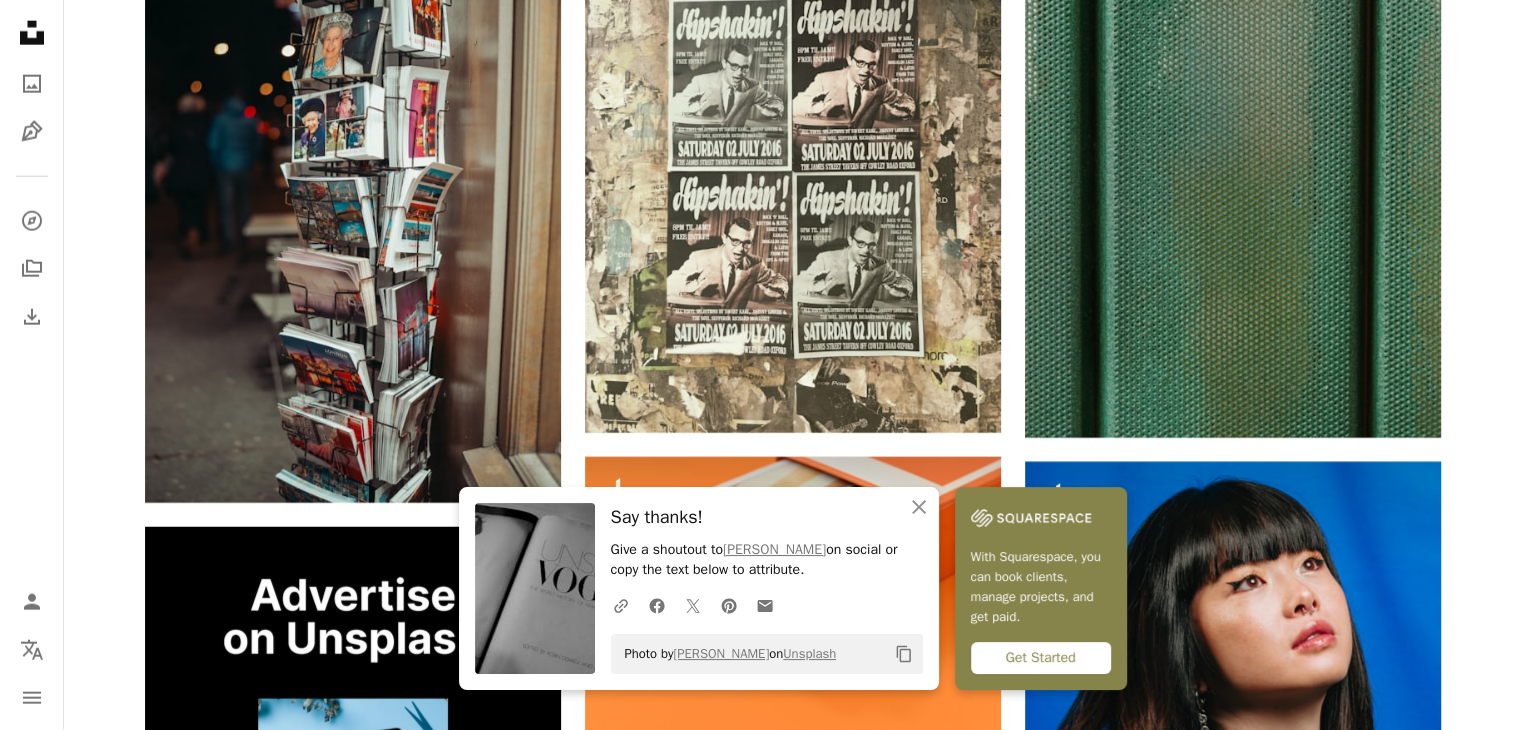 scroll, scrollTop: 5496, scrollLeft: 0, axis: vertical 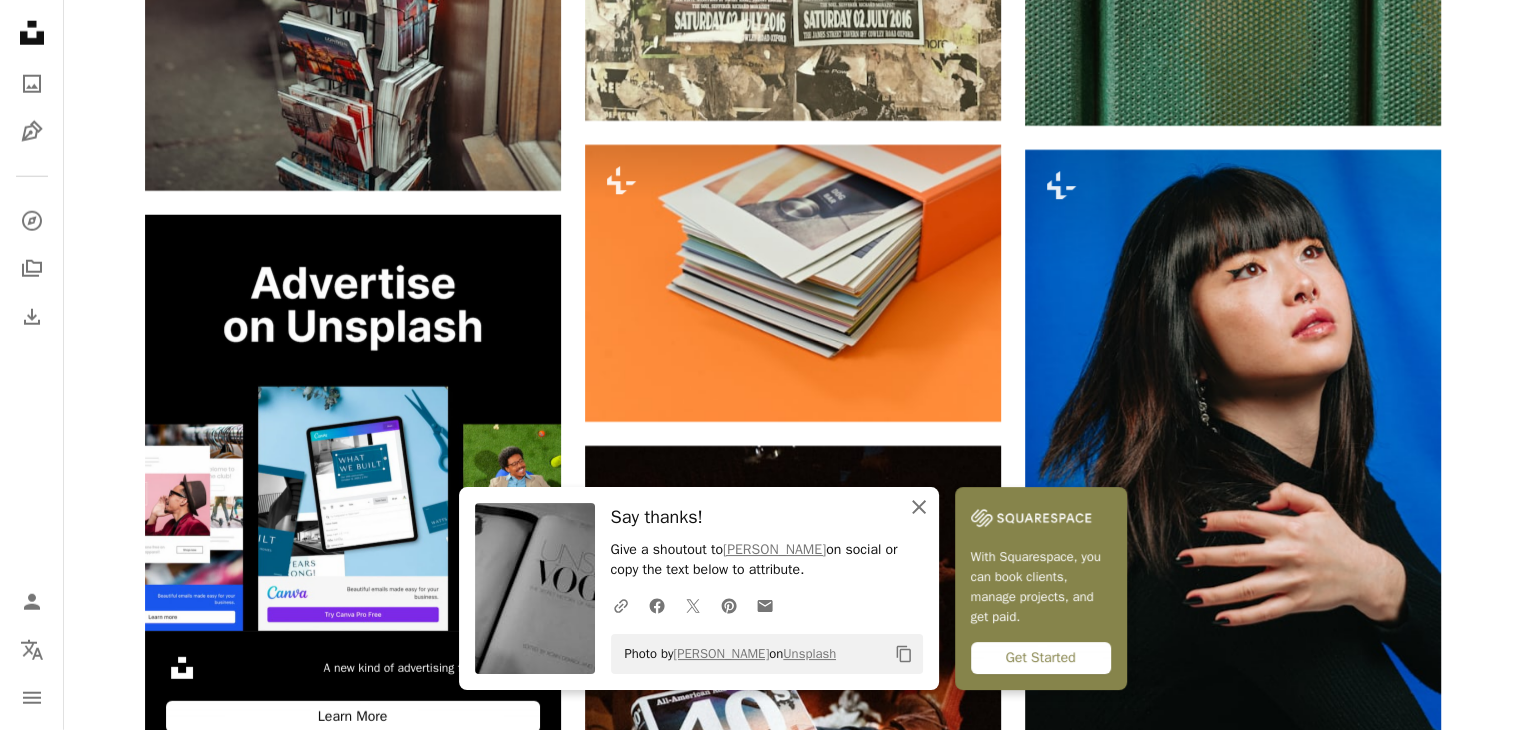 click on "An X shape" 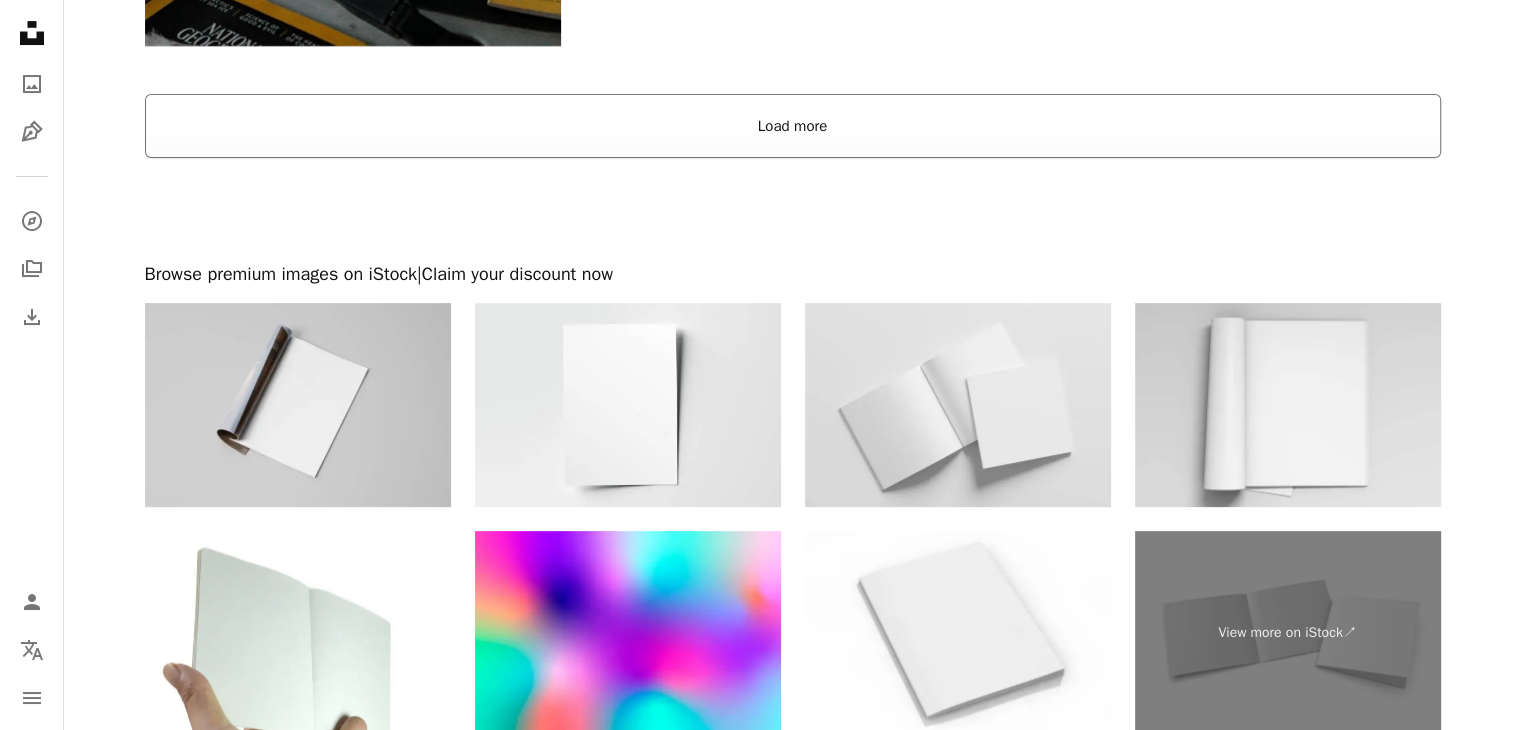 scroll, scrollTop: 8002, scrollLeft: 0, axis: vertical 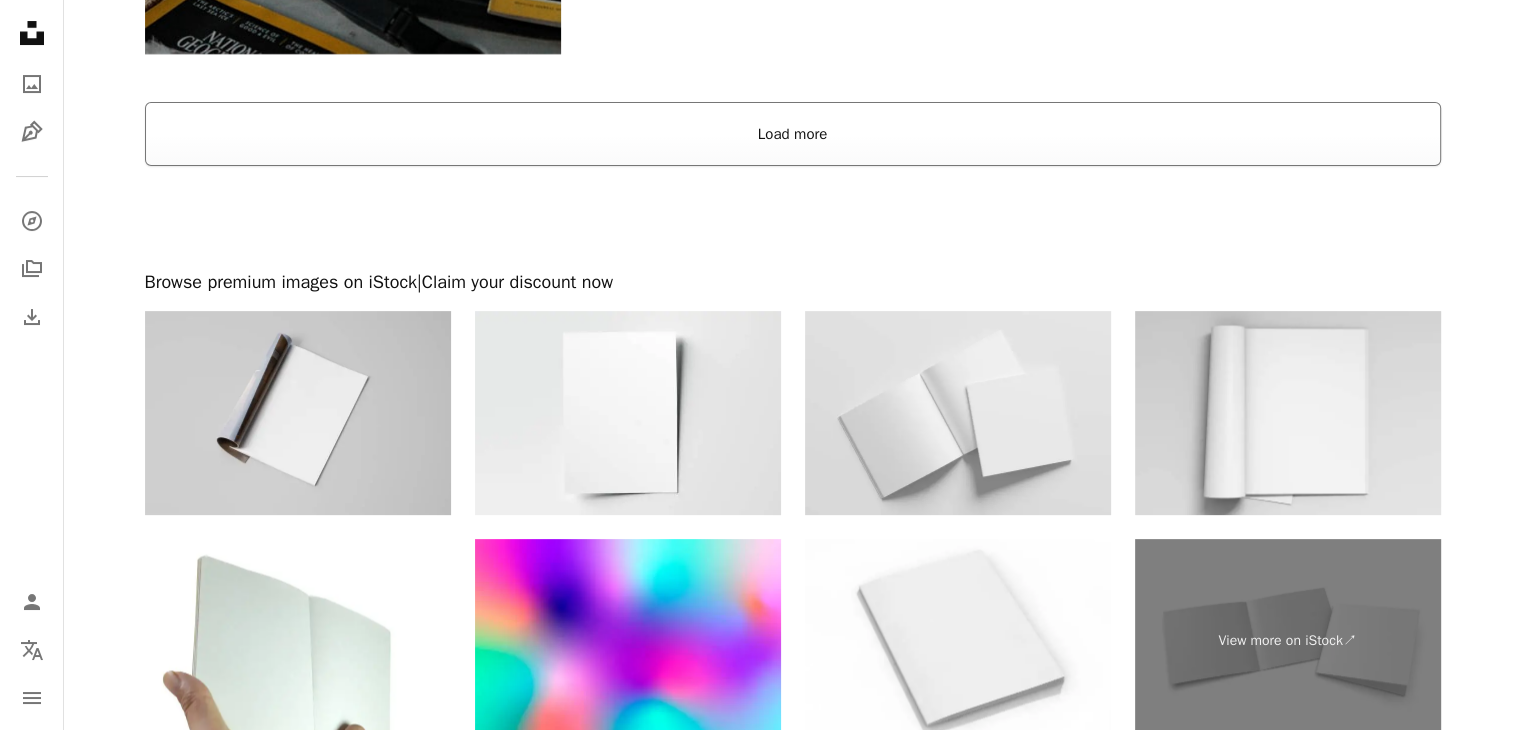 click on "Load more" at bounding box center [793, 134] 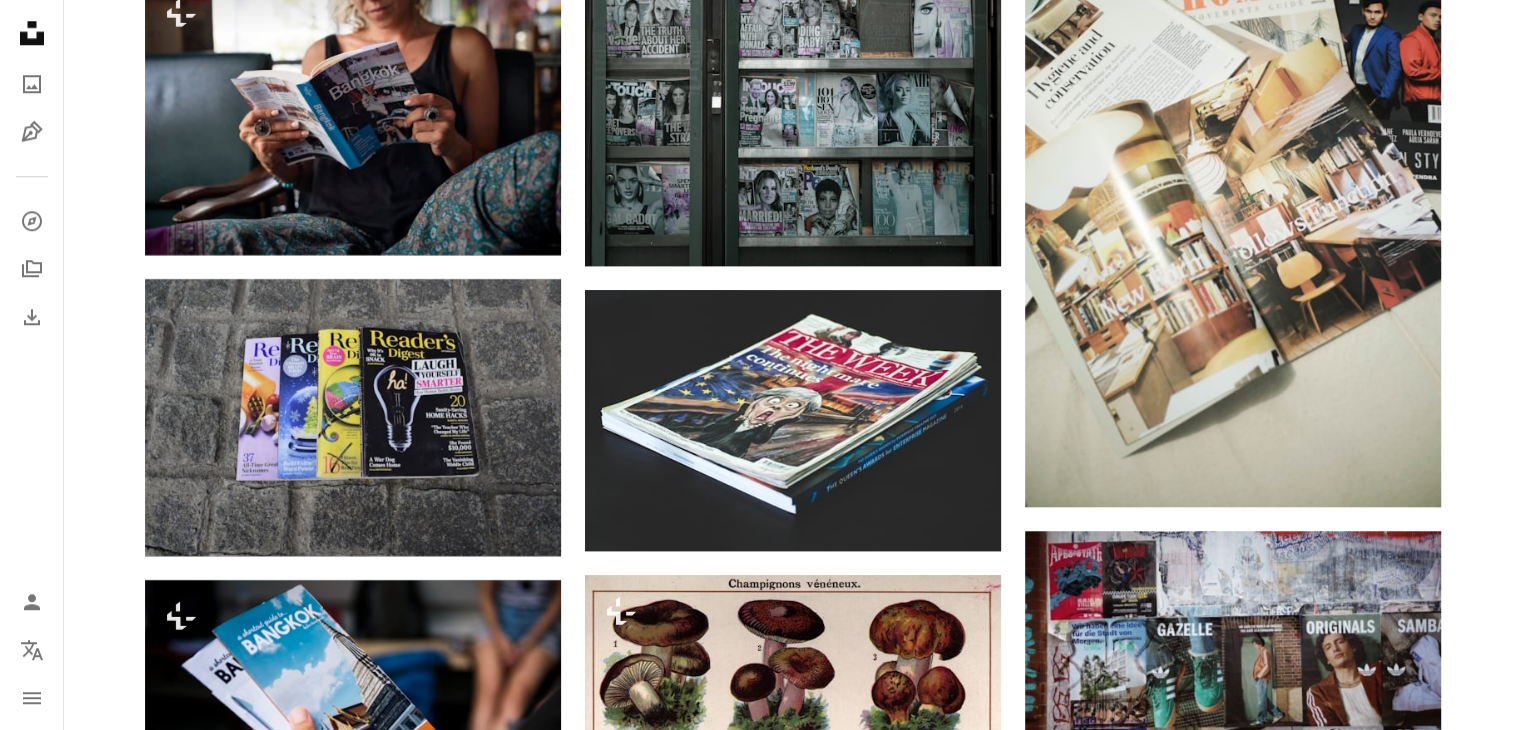 scroll, scrollTop: 9516, scrollLeft: 0, axis: vertical 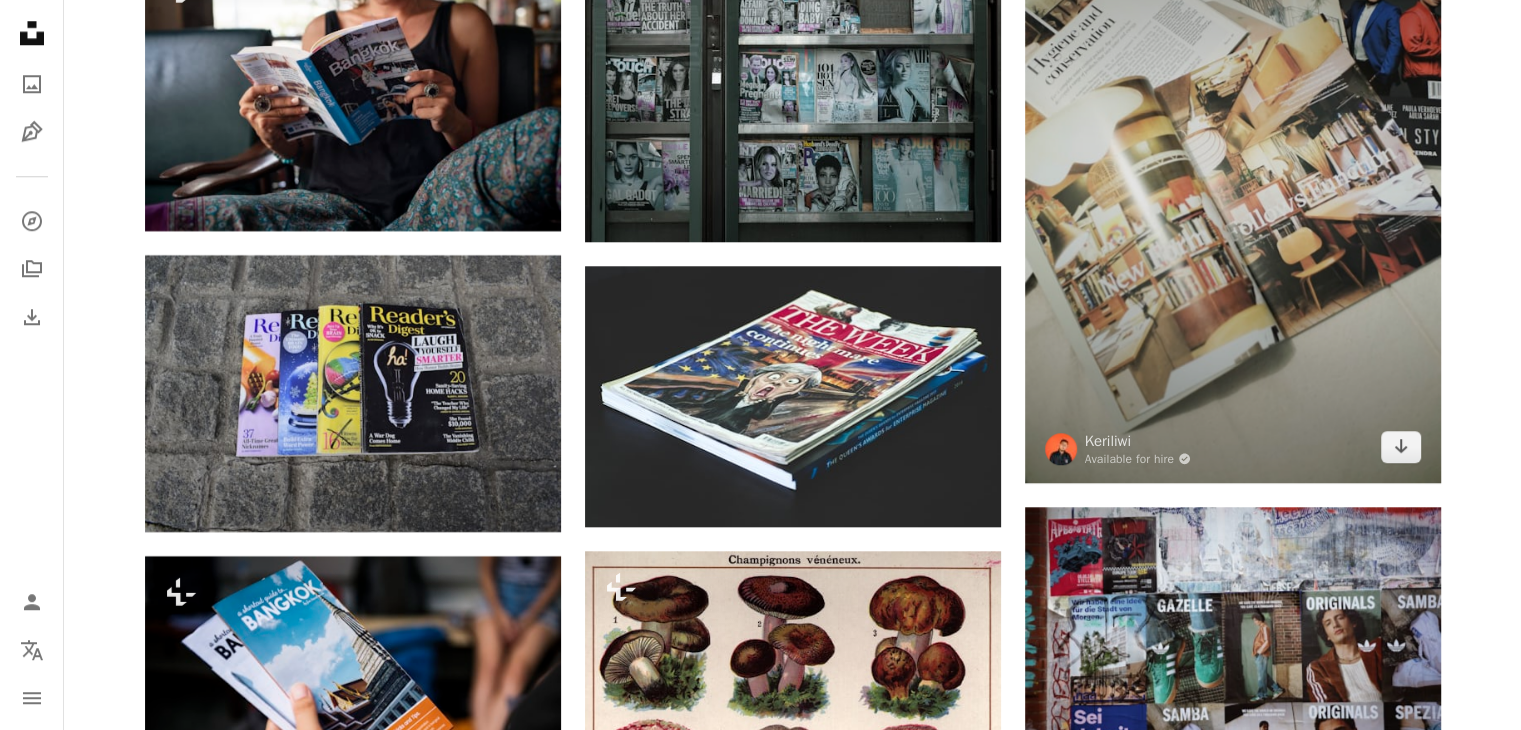 click at bounding box center [1233, 171] 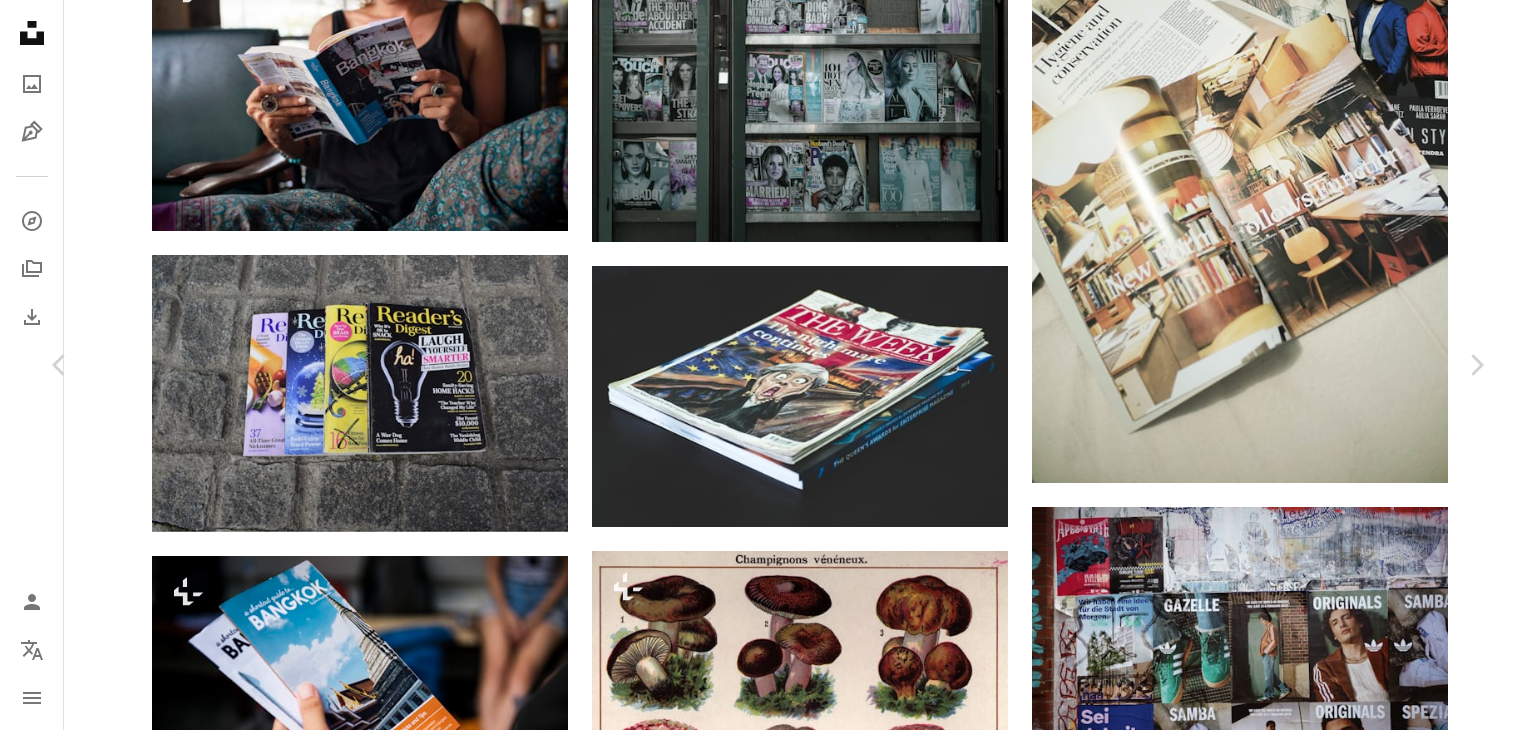 click 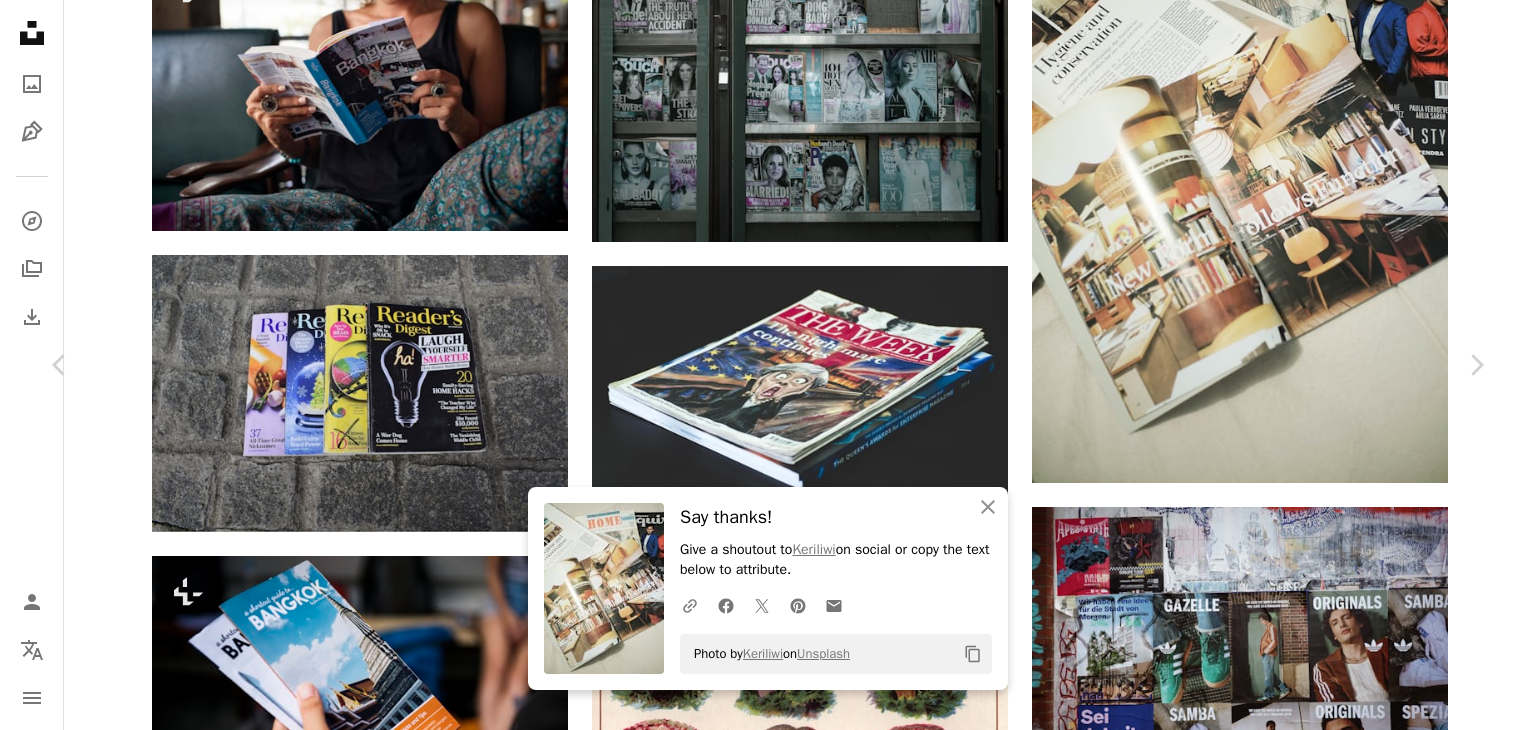 click on "An X shape" at bounding box center [20, 20] 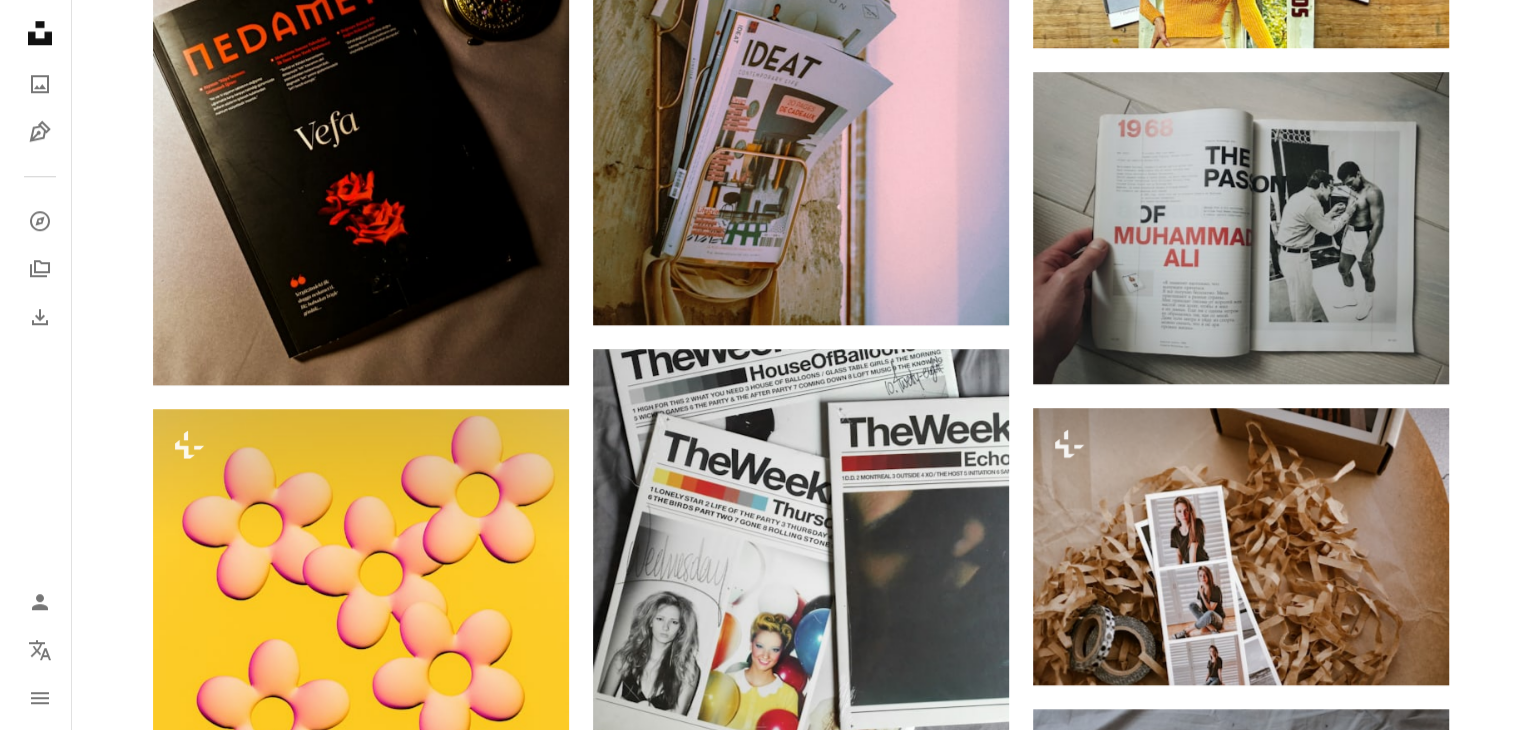 scroll, scrollTop: 1820, scrollLeft: 0, axis: vertical 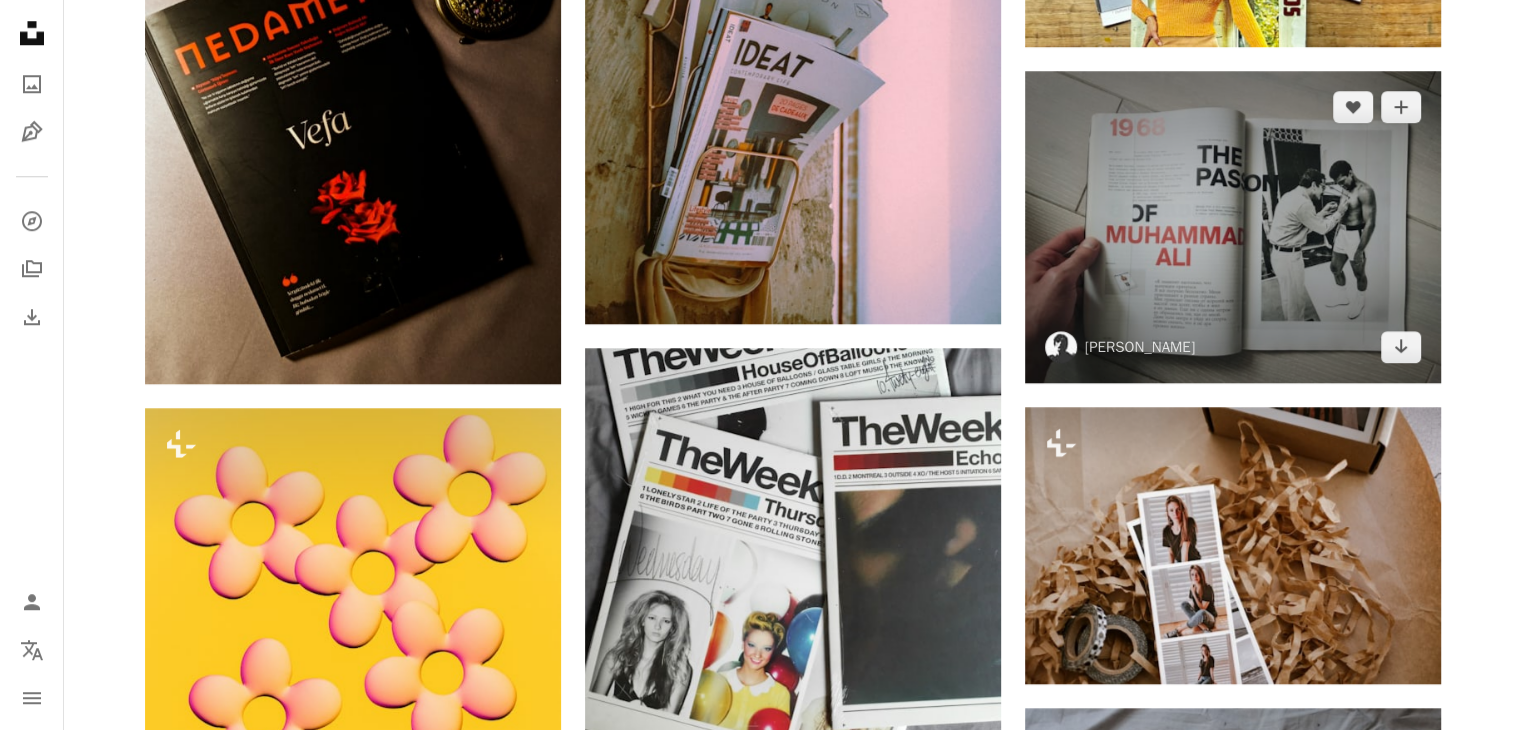 drag, startPoint x: 1226, startPoint y: 165, endPoint x: 1148, endPoint y: 237, distance: 106.15083 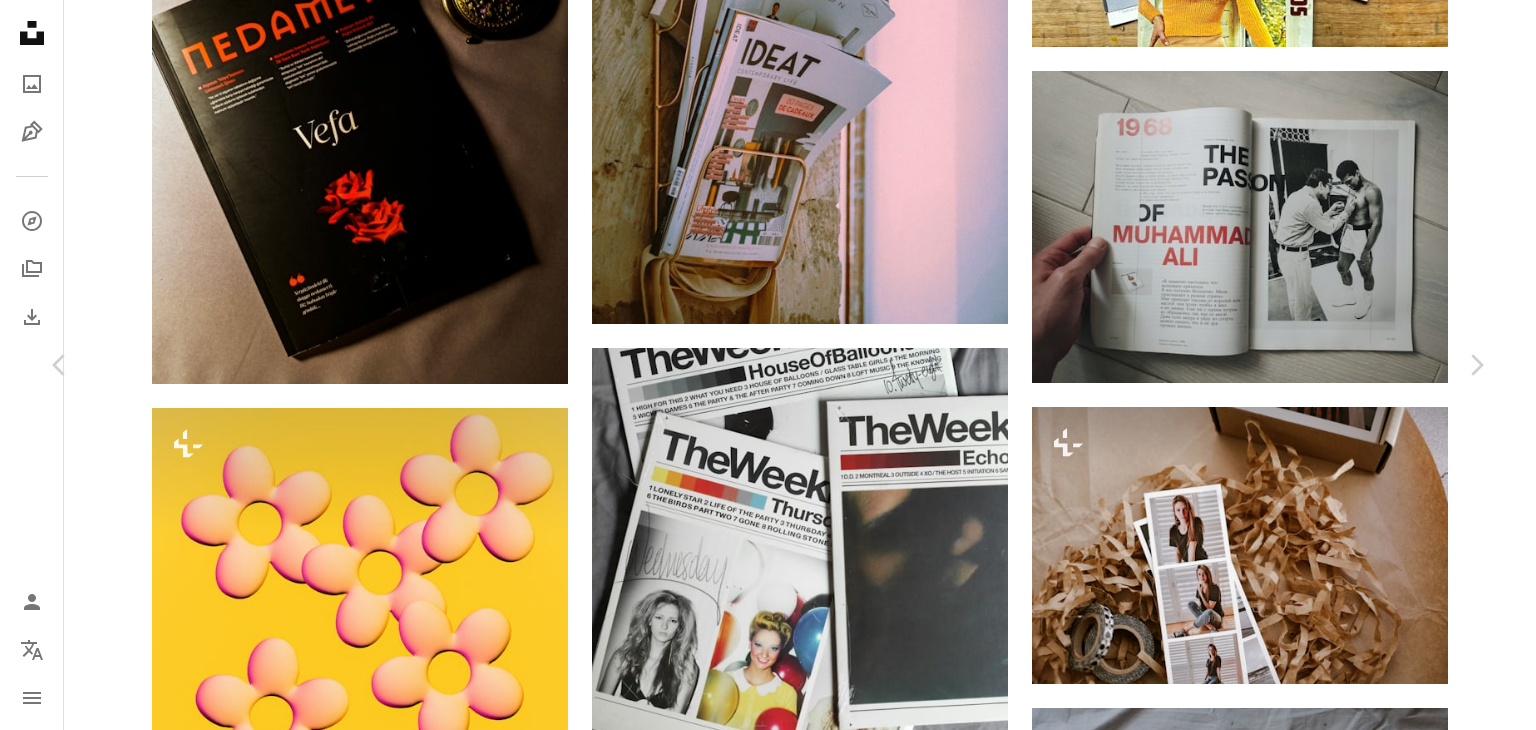 click on "Chevron down" 